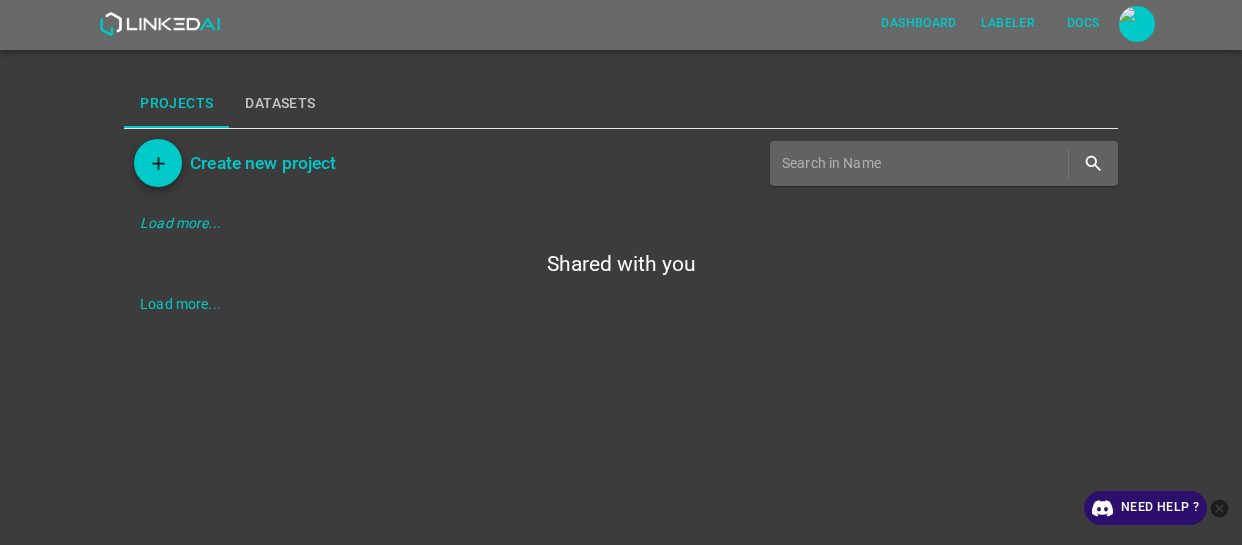 scroll, scrollTop: 0, scrollLeft: 0, axis: both 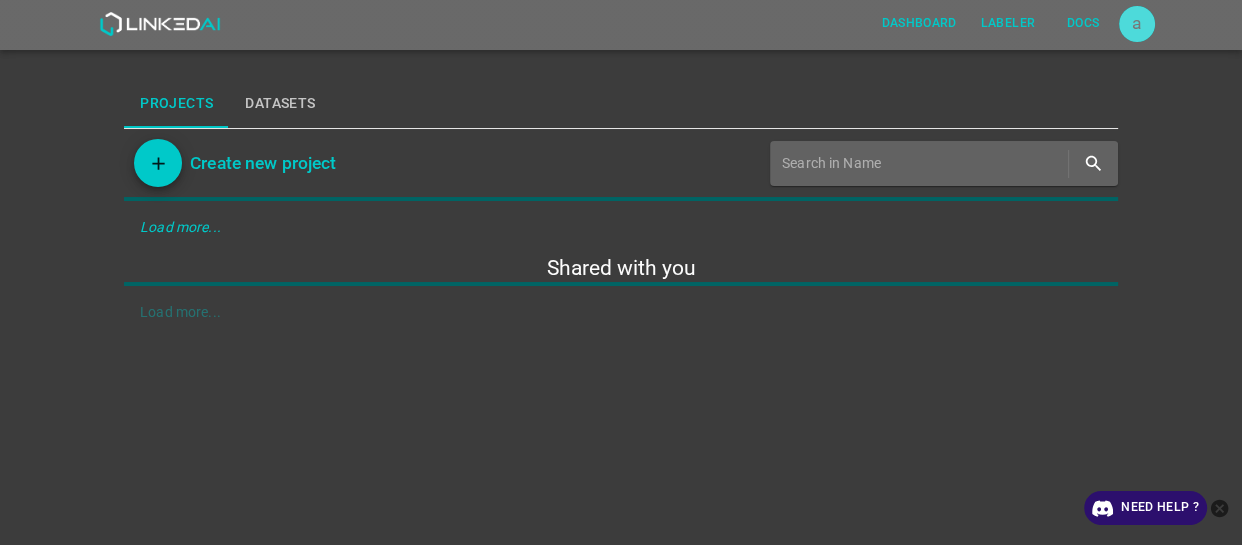 click on "a" at bounding box center (1137, 24) 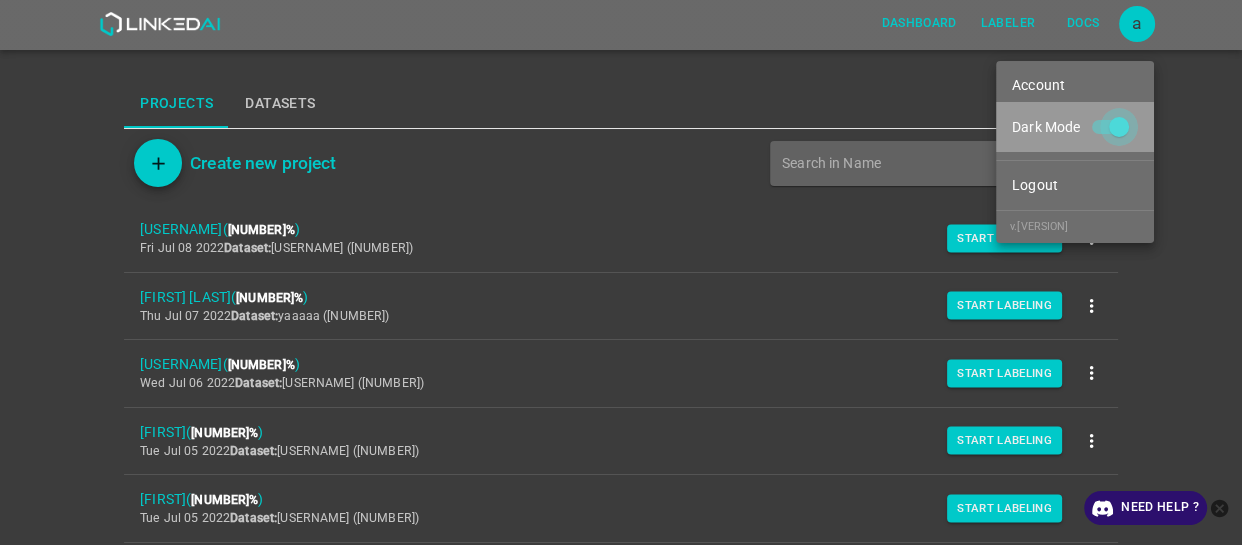 click on "Dark Mode" at bounding box center [1119, 131] 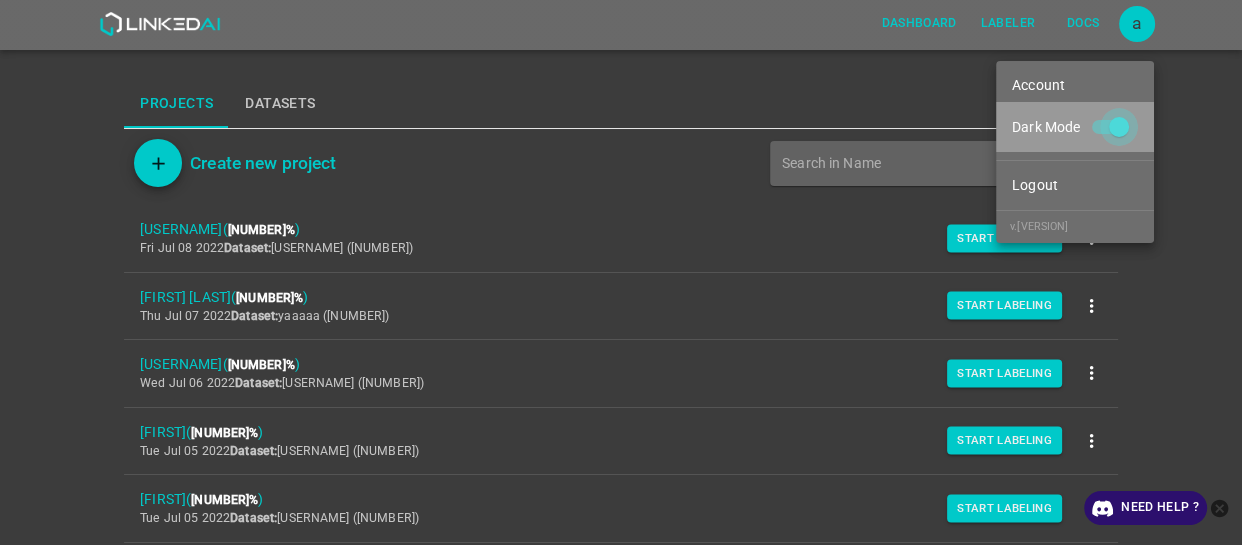 checkbox on "false" 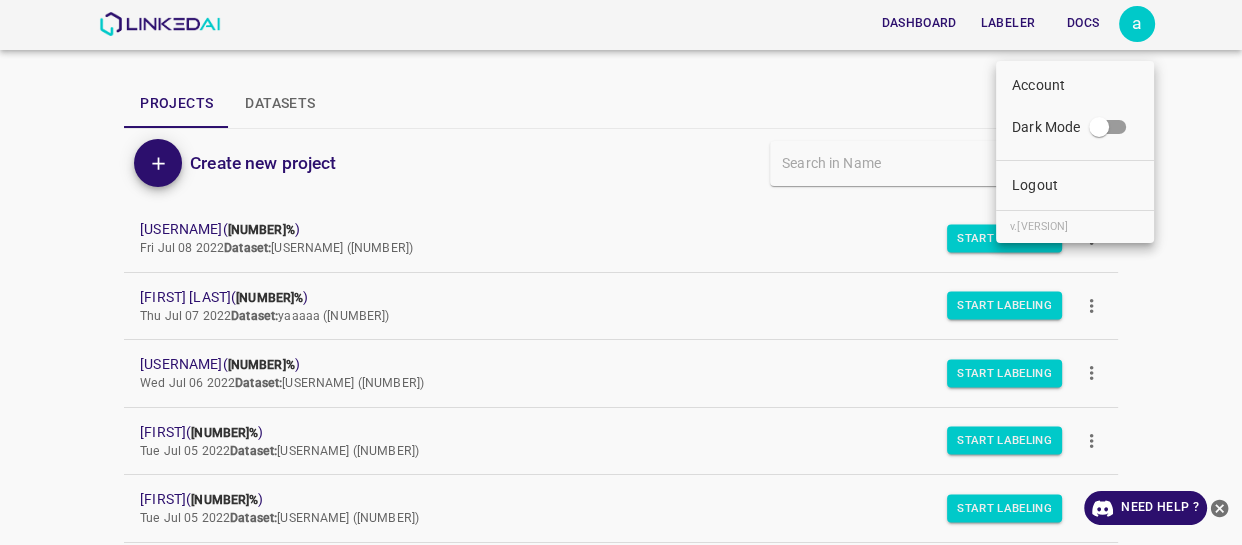 click at bounding box center (621, 272) 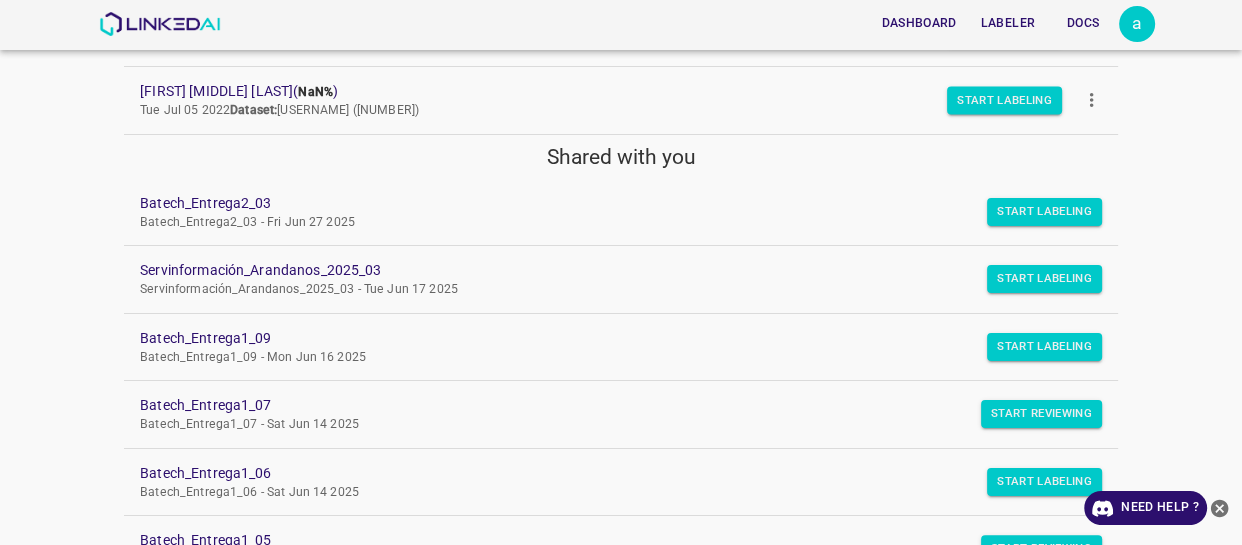 scroll, scrollTop: 545, scrollLeft: 0, axis: vertical 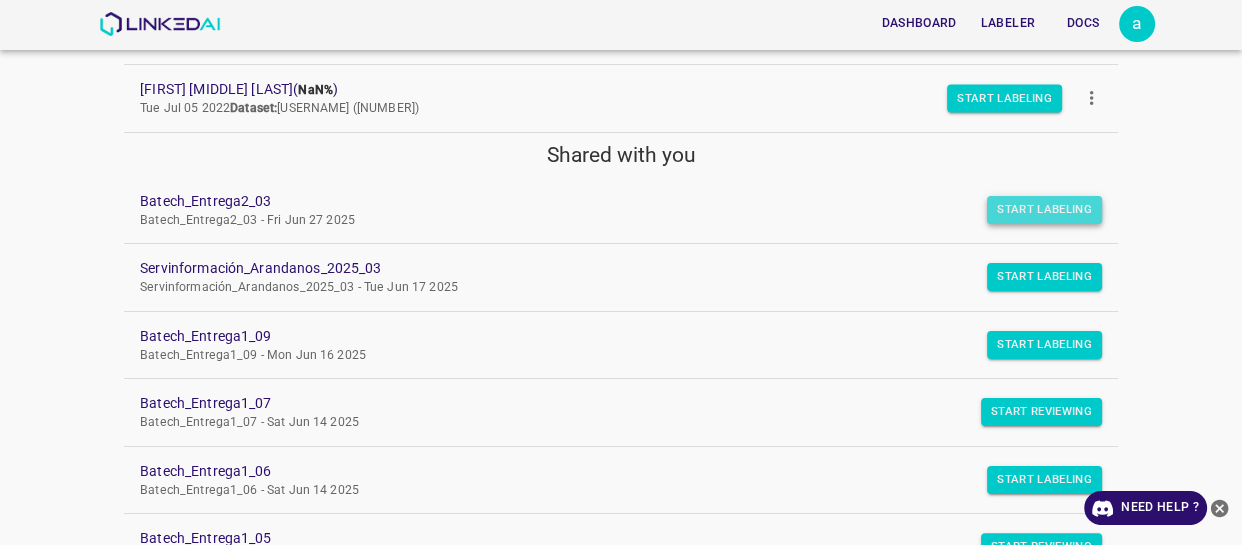 click on "Start Labeling" at bounding box center [1044, 210] 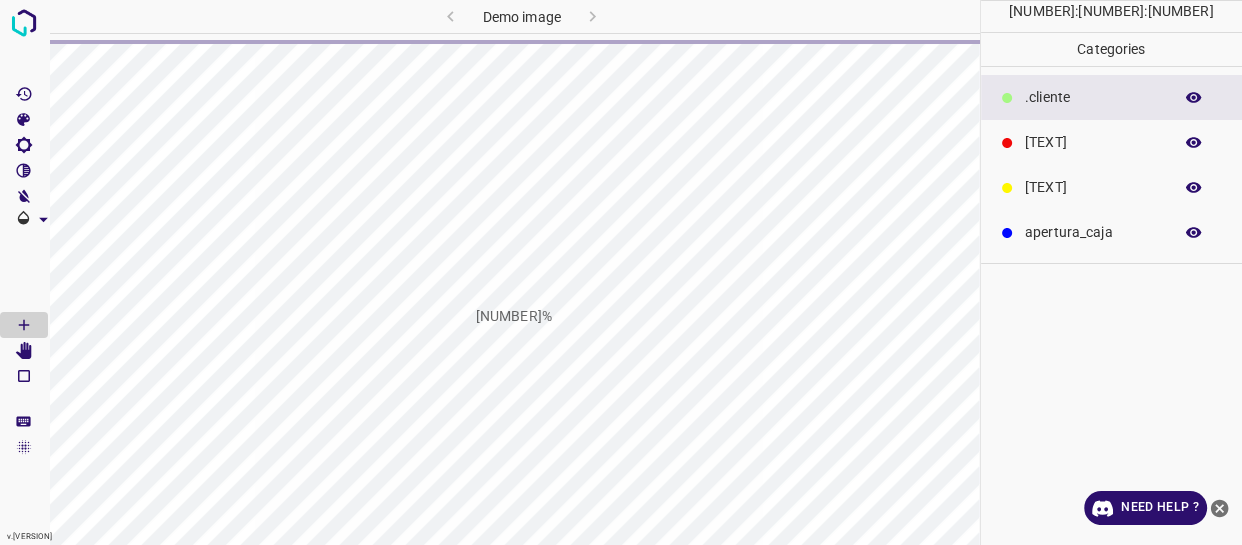 scroll, scrollTop: 0, scrollLeft: 0, axis: both 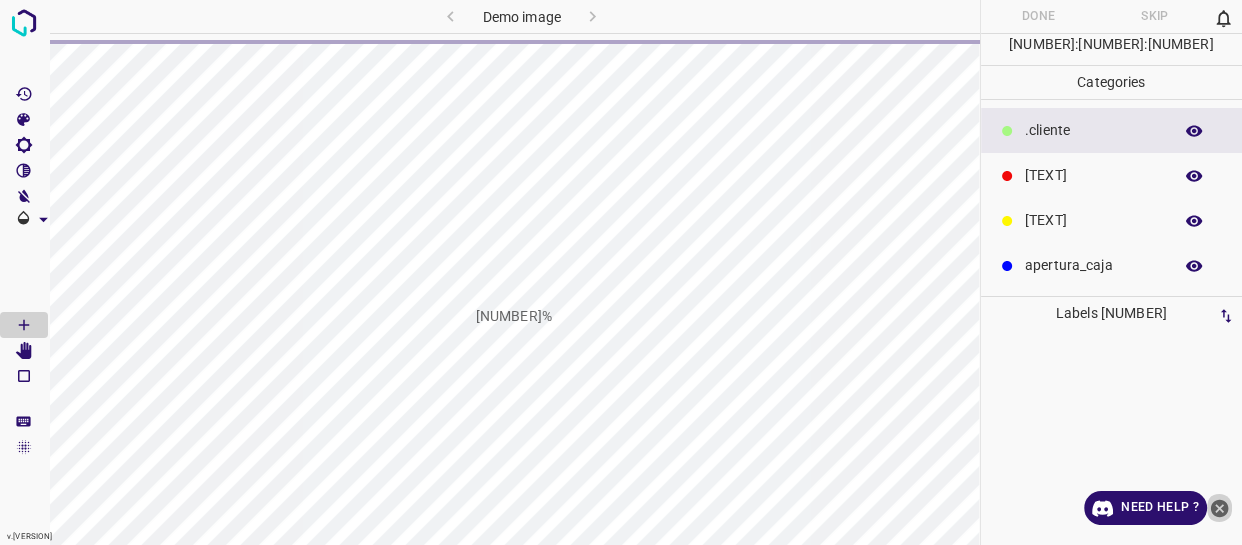 click at bounding box center (1220, 508) 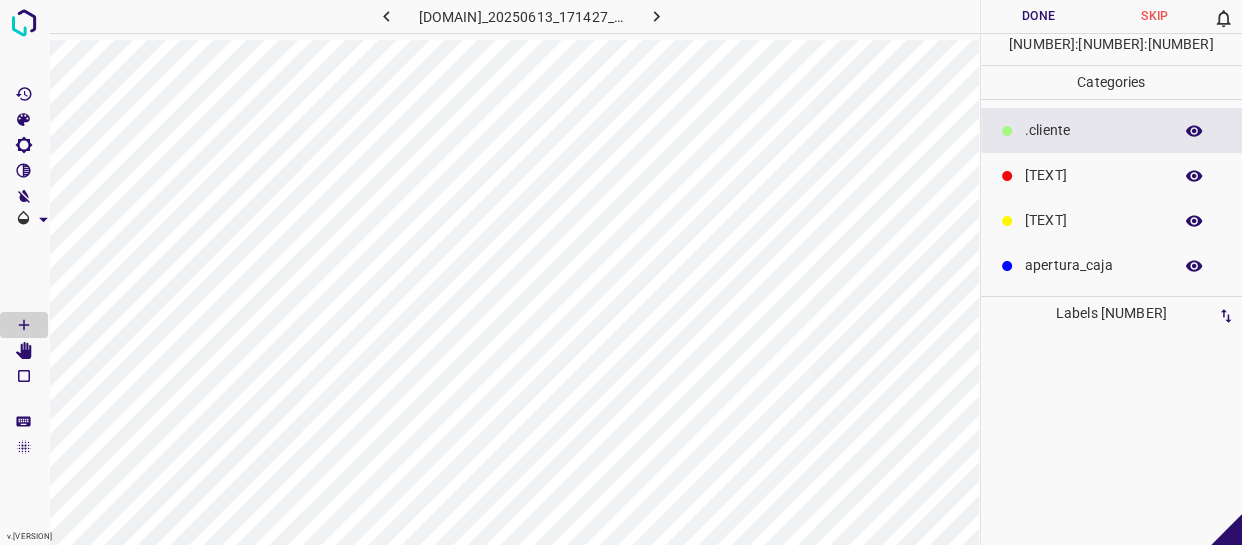 click on "[TEXT]" at bounding box center [1112, 175] 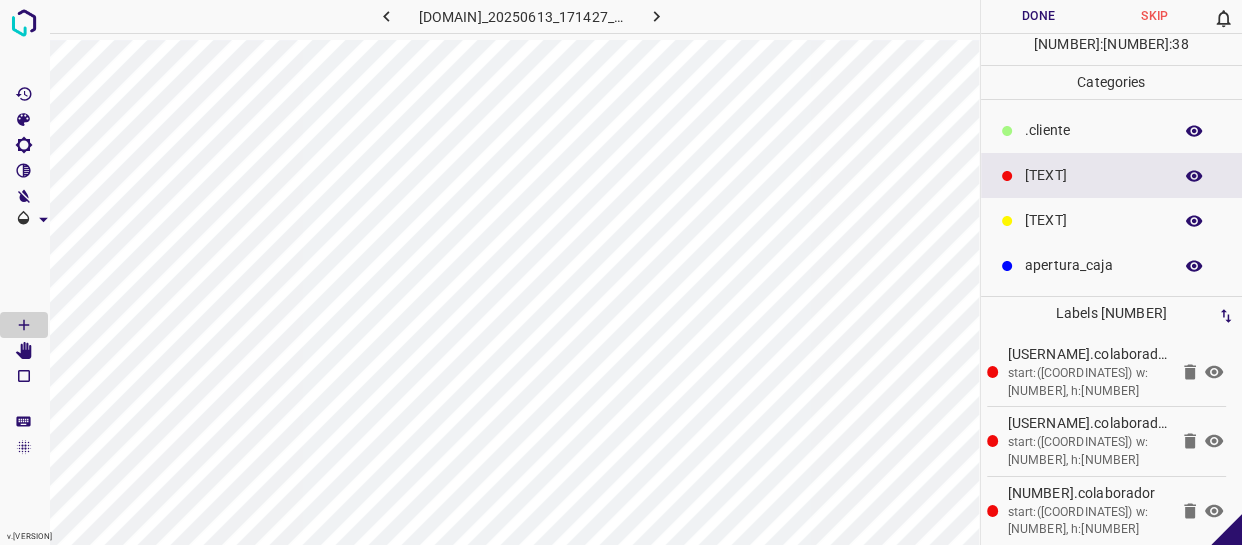 click on "Done" at bounding box center [1039, 16] 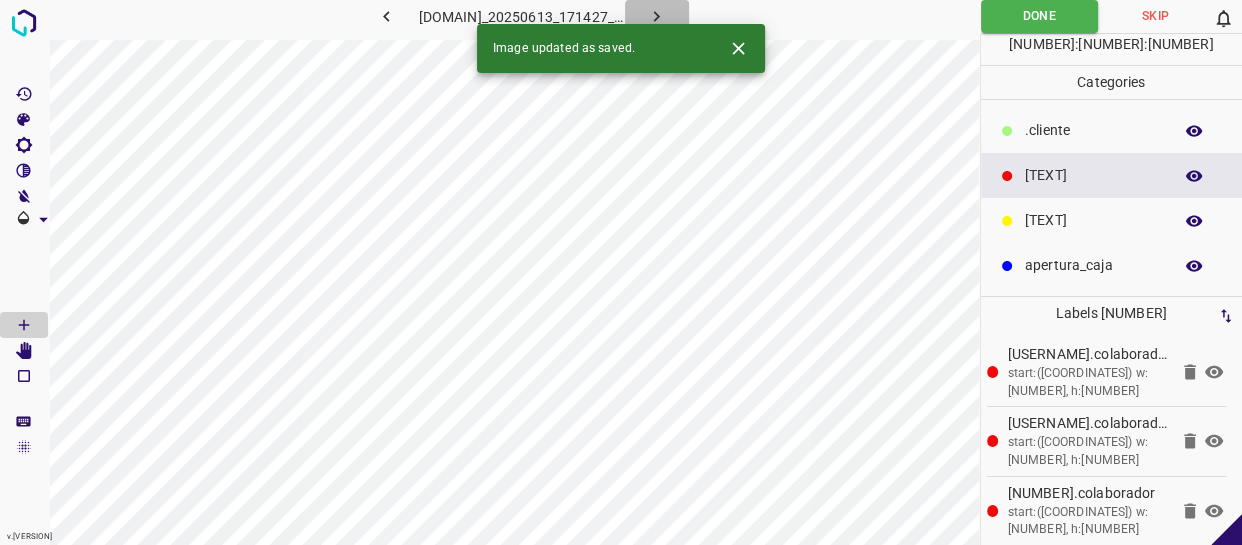 click at bounding box center [656, 16] 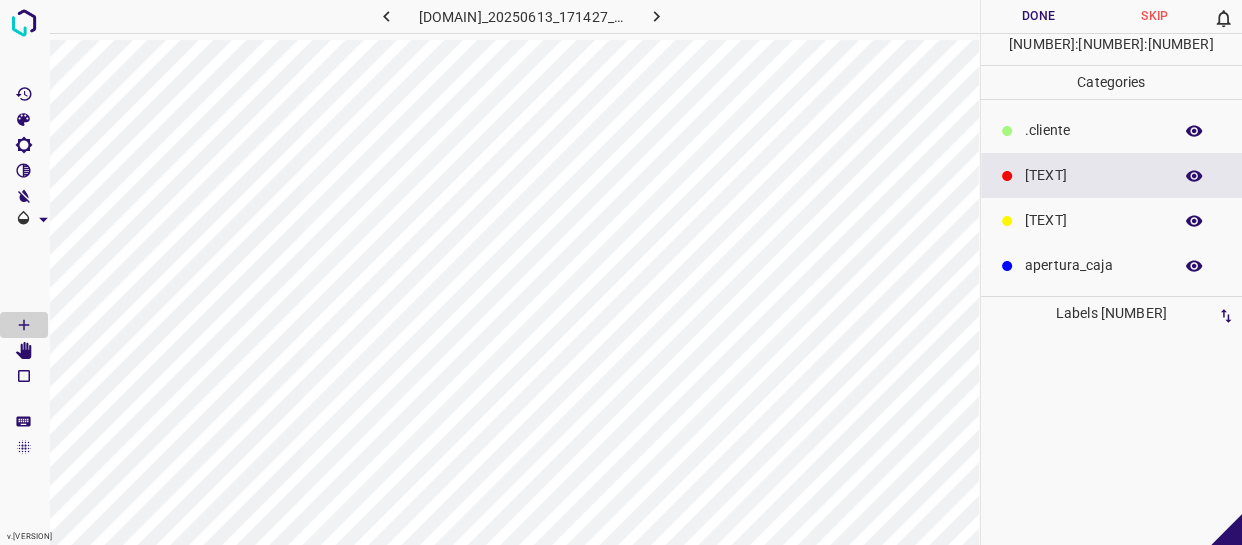 click on ".cliente" at bounding box center (1093, 130) 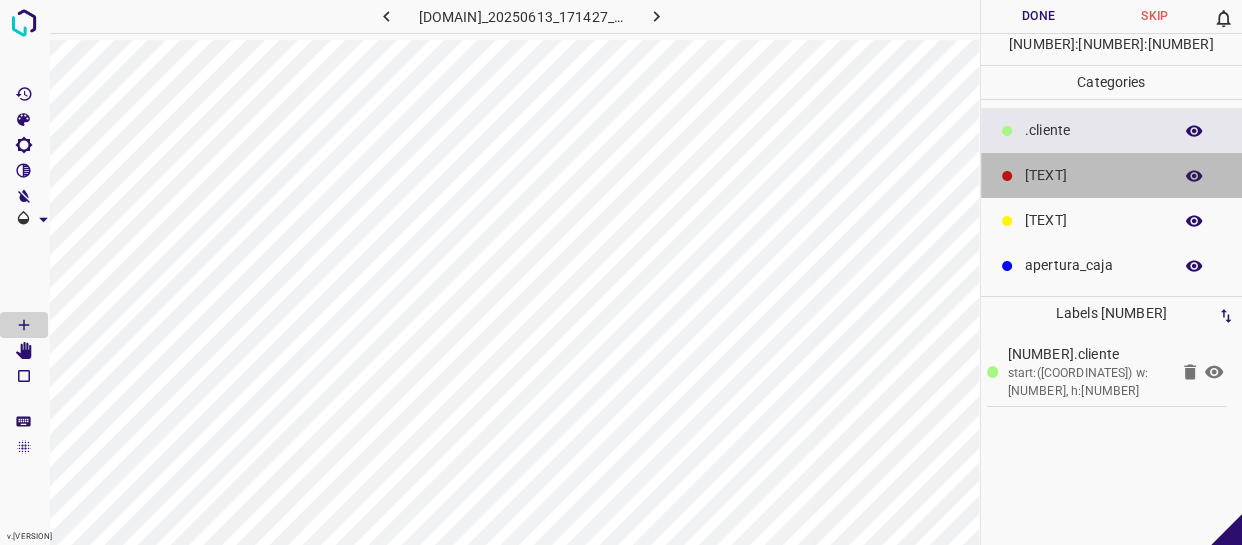 click on "[TEXT]" at bounding box center [1112, 175] 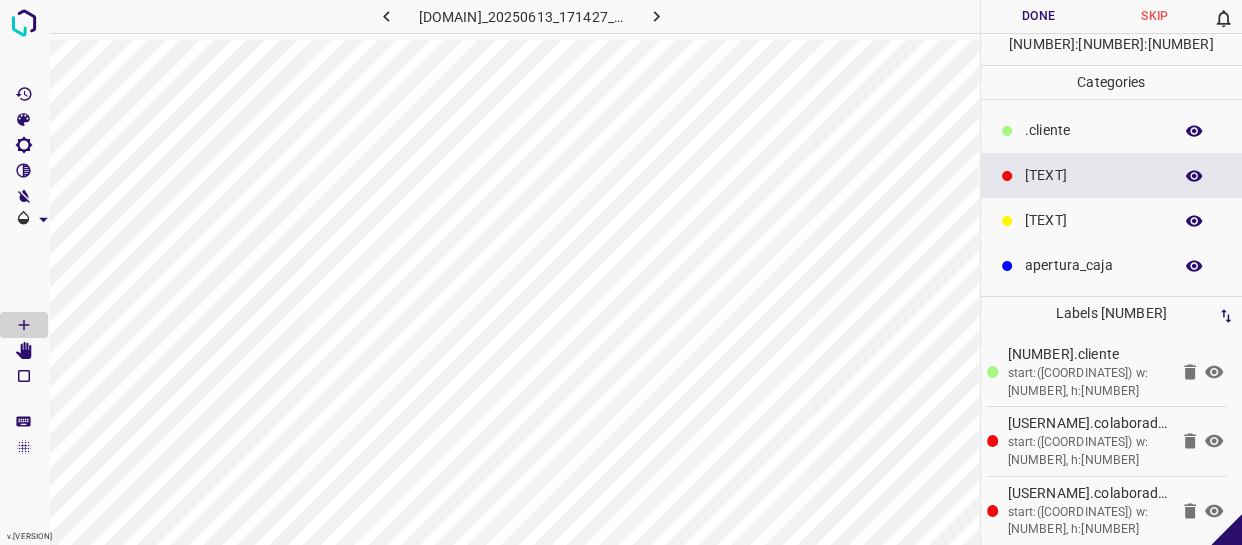 scroll, scrollTop: 77, scrollLeft: 0, axis: vertical 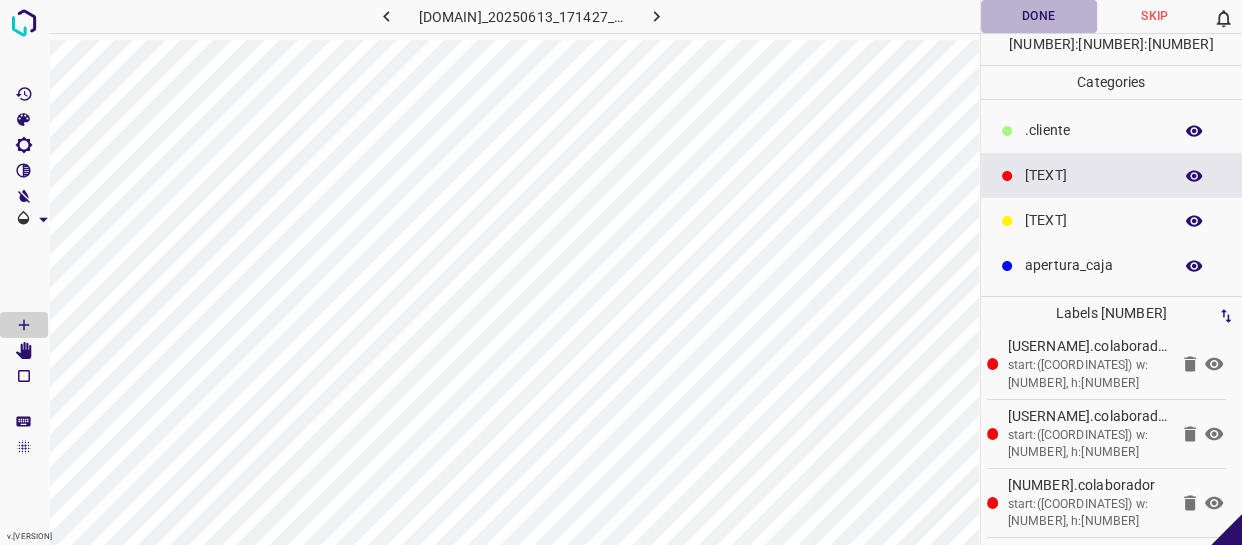 click on "Done" at bounding box center [1039, 16] 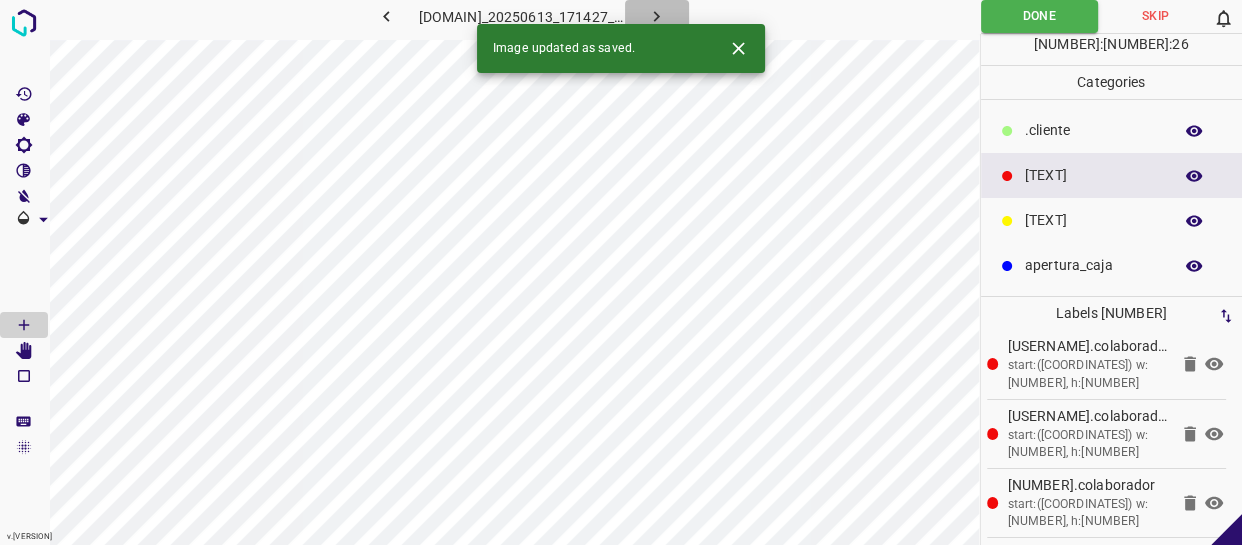 click at bounding box center (656, 16) 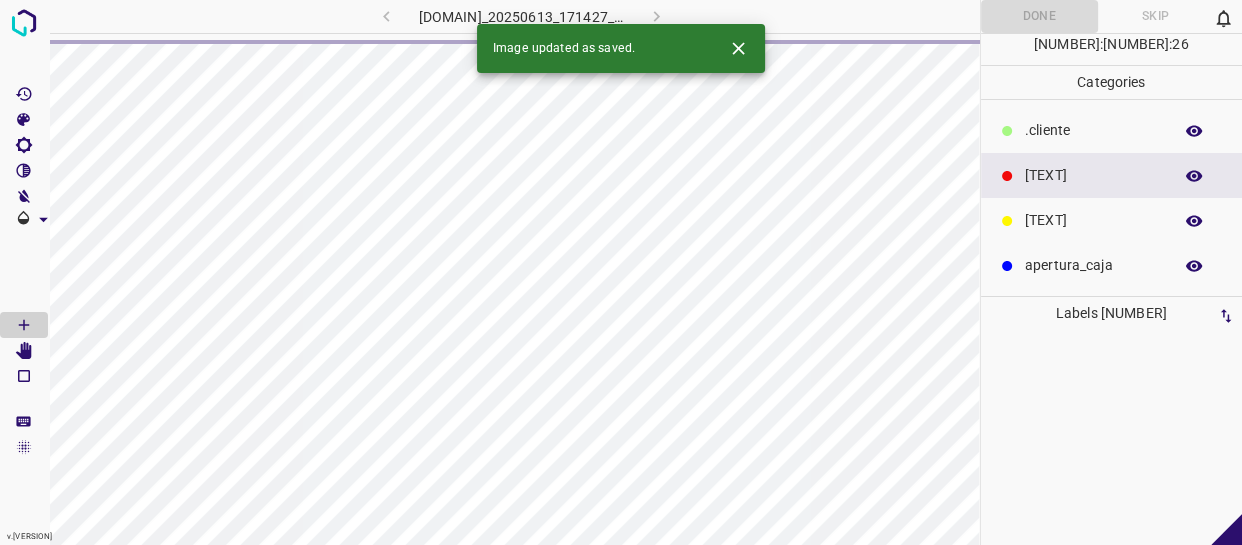 scroll, scrollTop: 0, scrollLeft: 0, axis: both 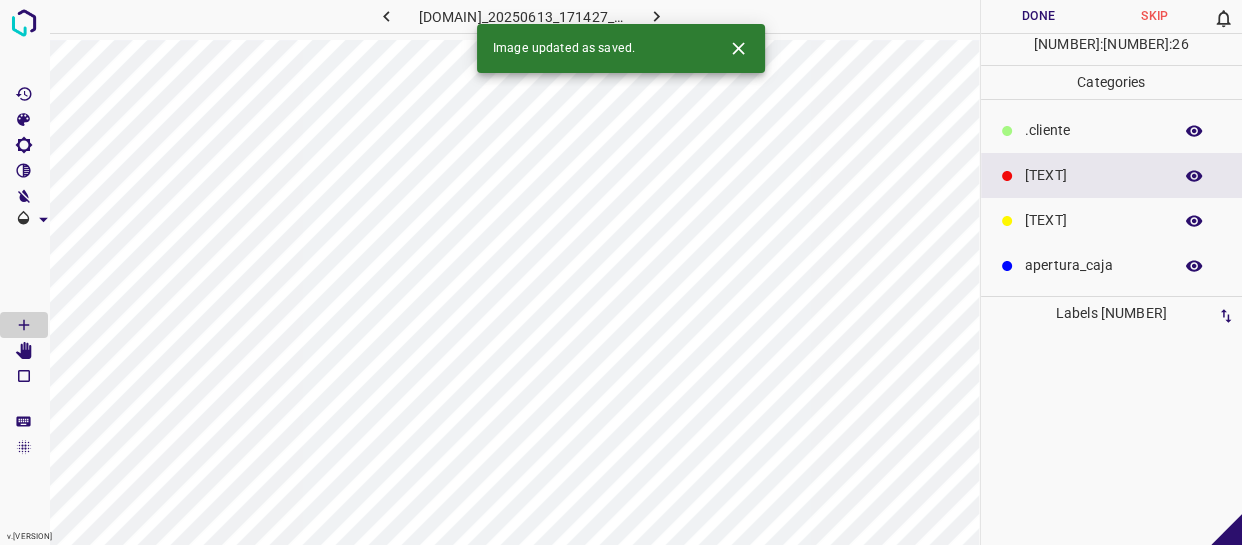 click on ".cliente" at bounding box center [1112, 130] 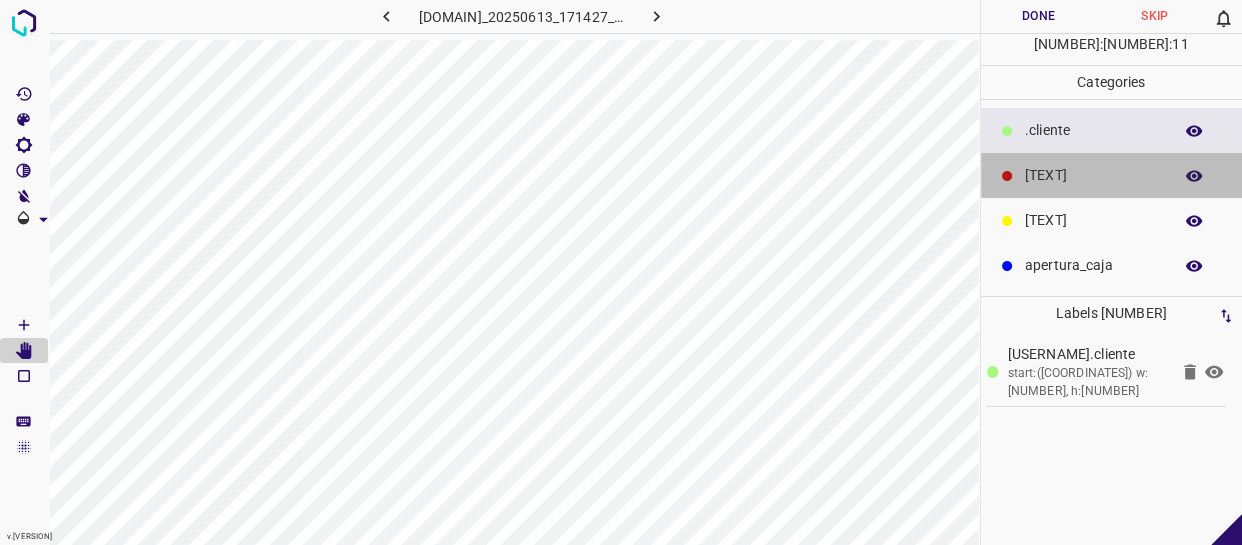 drag, startPoint x: 1076, startPoint y: 179, endPoint x: 990, endPoint y: 185, distance: 86.209045 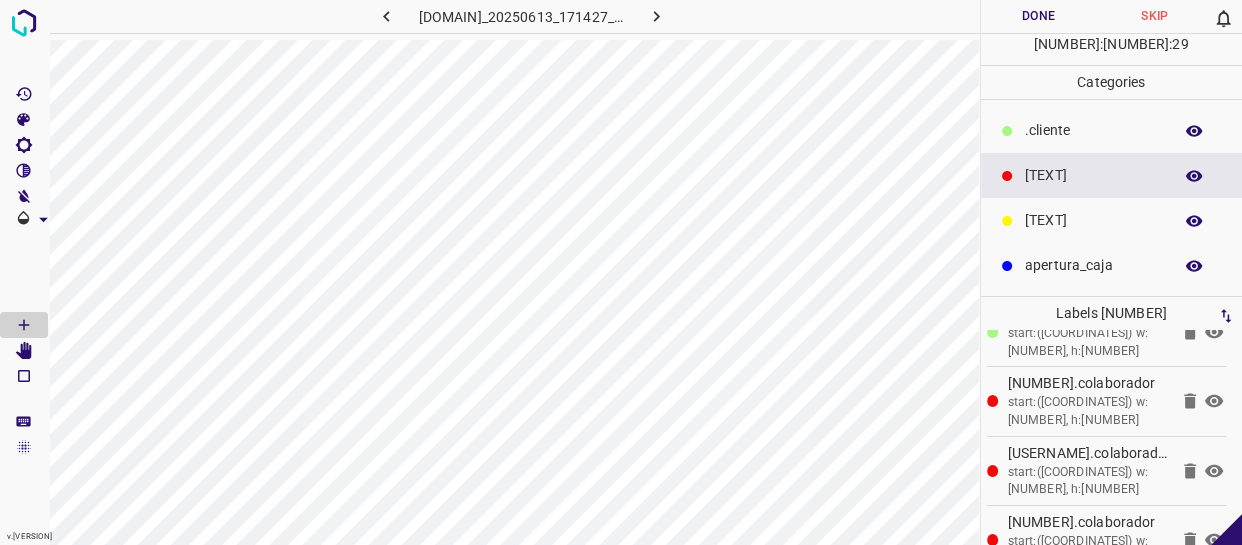 scroll, scrollTop: 77, scrollLeft: 0, axis: vertical 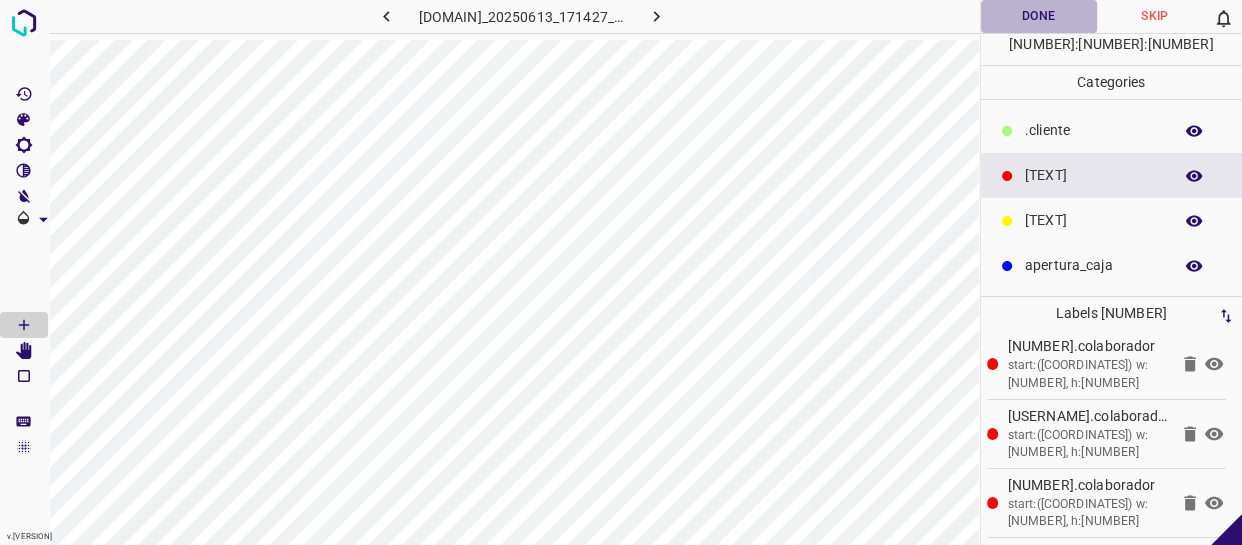 click on "Done" at bounding box center [1039, 16] 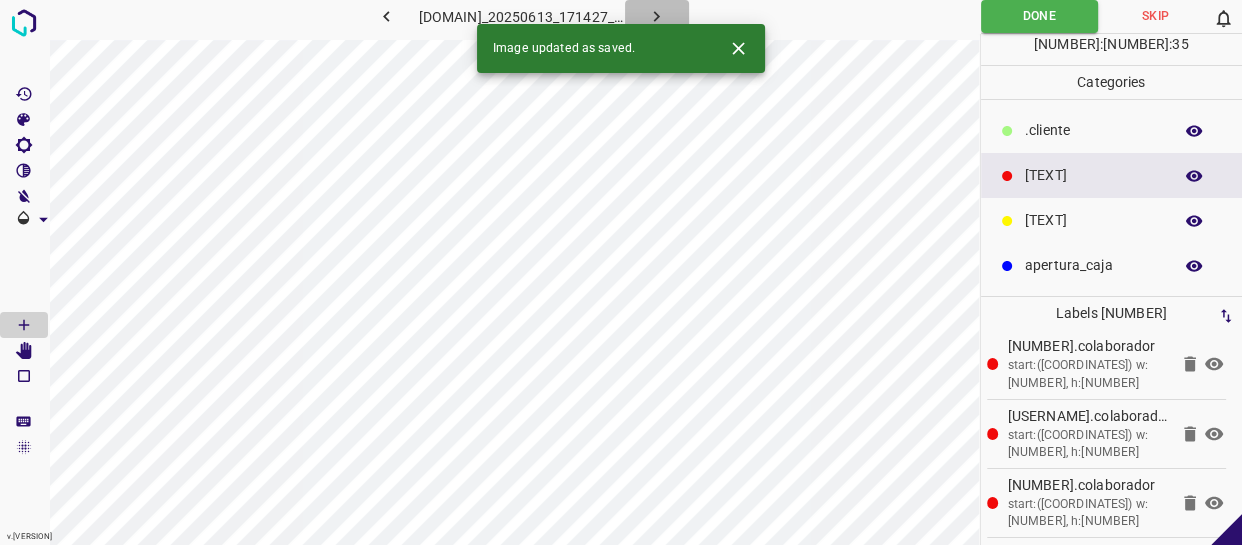 click at bounding box center (657, 16) 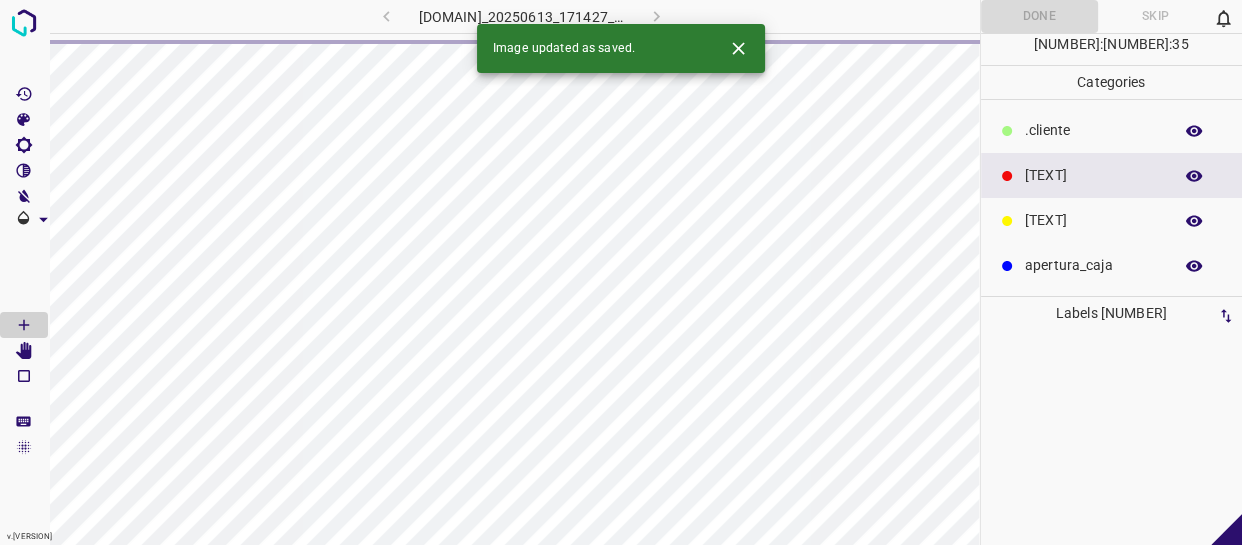 scroll, scrollTop: 0, scrollLeft: 0, axis: both 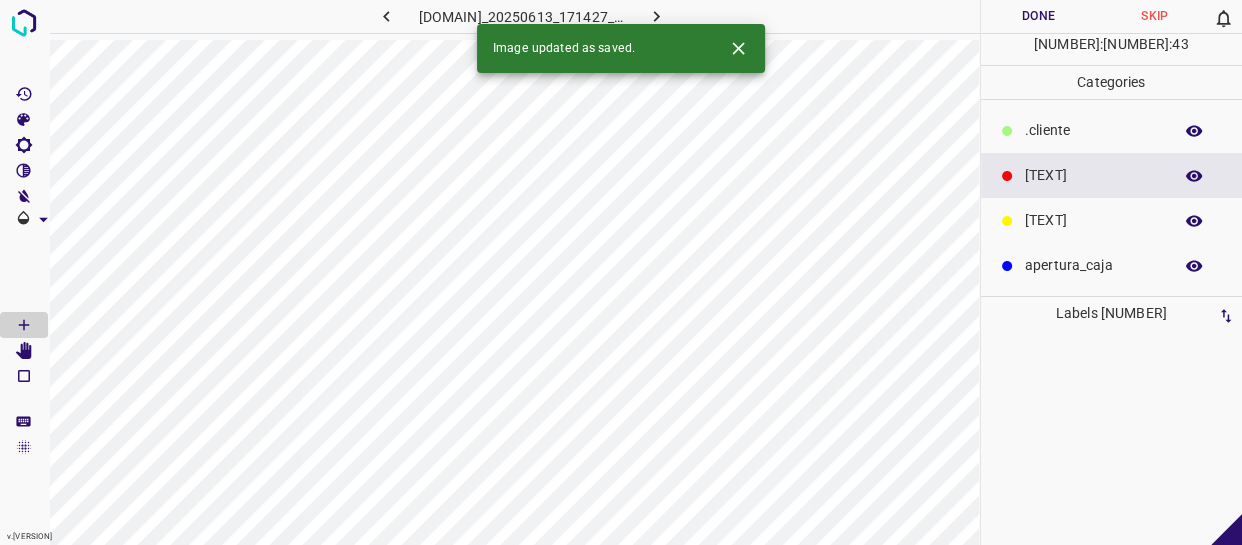 click on "[TEXT]" at bounding box center [1112, 175] 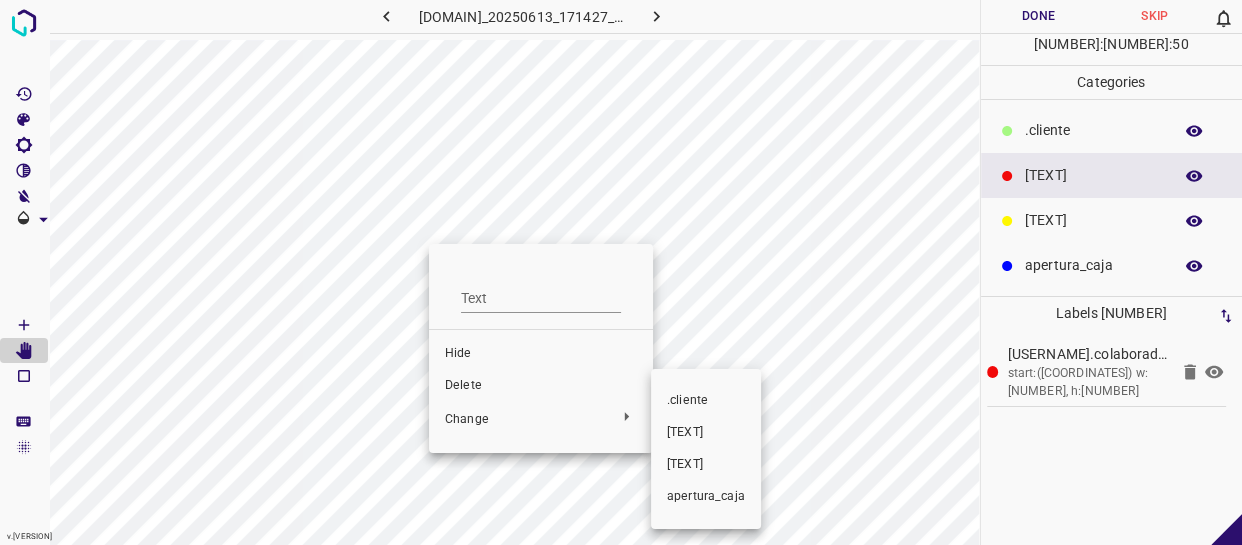 click on ".cliente" at bounding box center [541, 354] 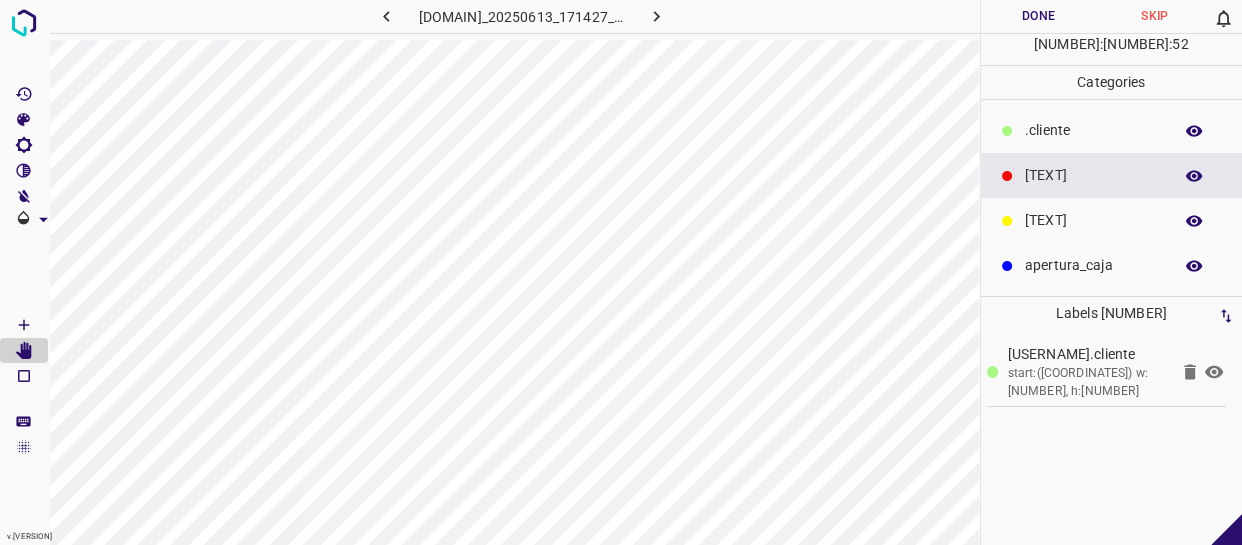click on "[TEXT] [TEXT] [TEXT] [TEXT]" at bounding box center [1112, 198] 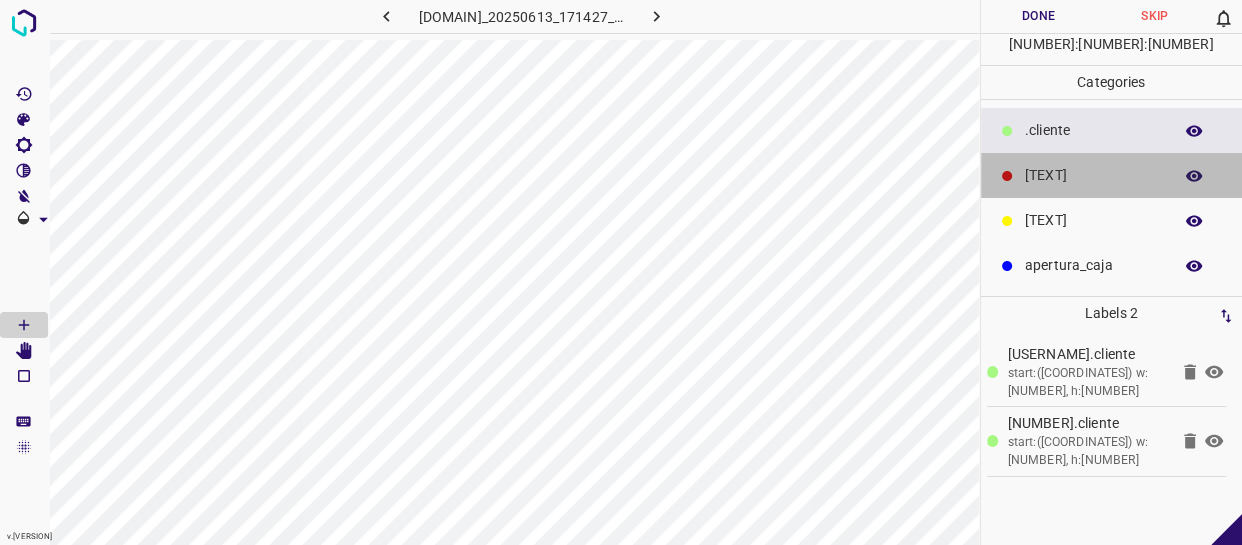 click on "[TEXT]" at bounding box center [1112, 175] 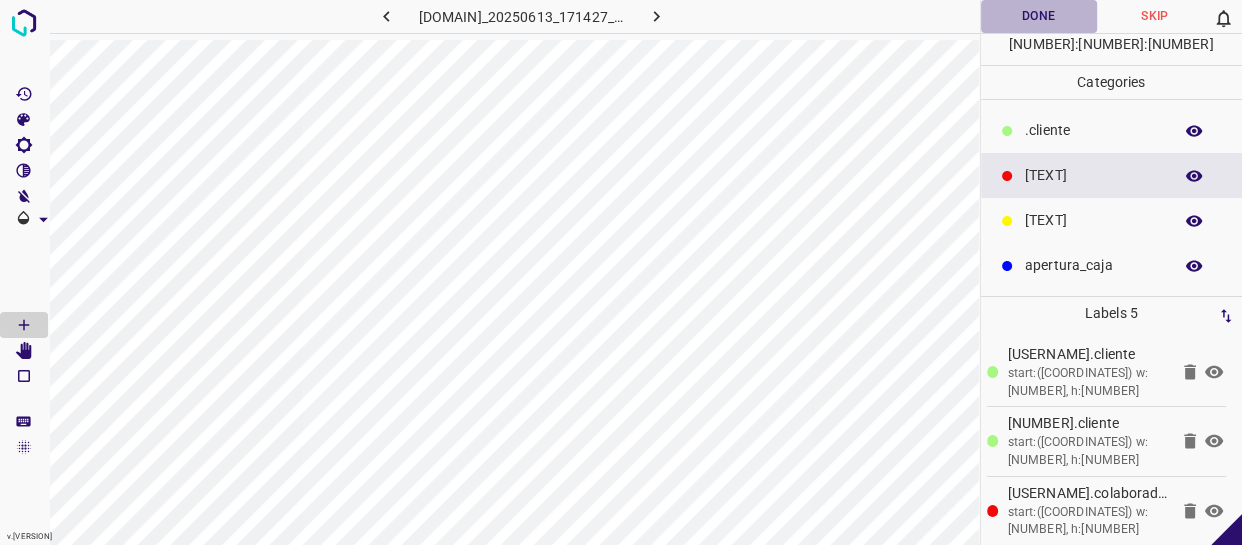drag, startPoint x: 1037, startPoint y: 2, endPoint x: 1048, endPoint y: 105, distance: 103.58572 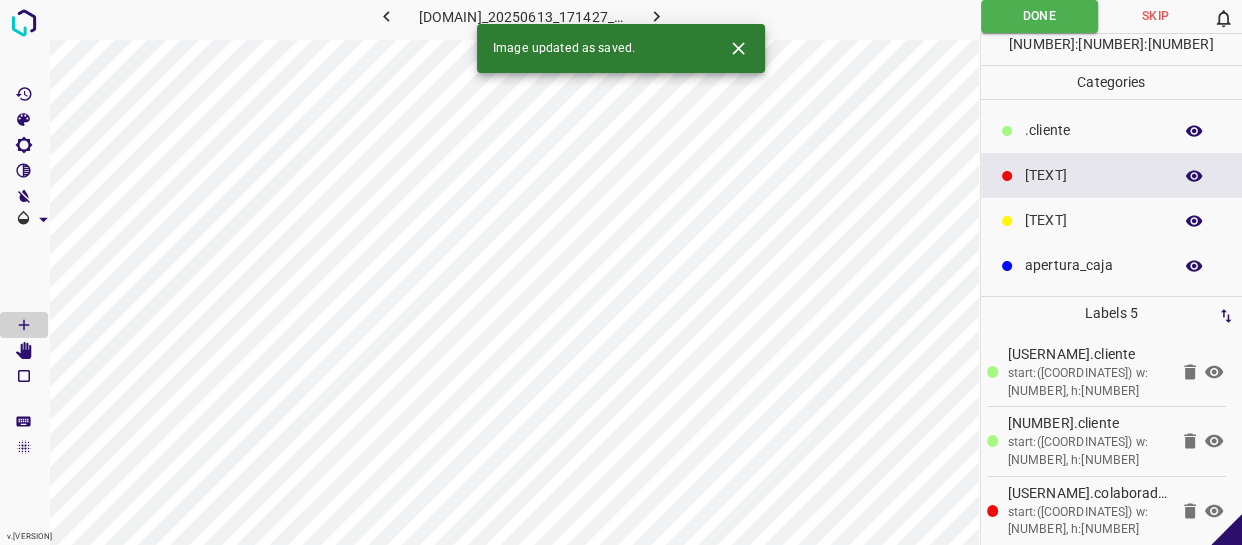 scroll, scrollTop: 146, scrollLeft: 0, axis: vertical 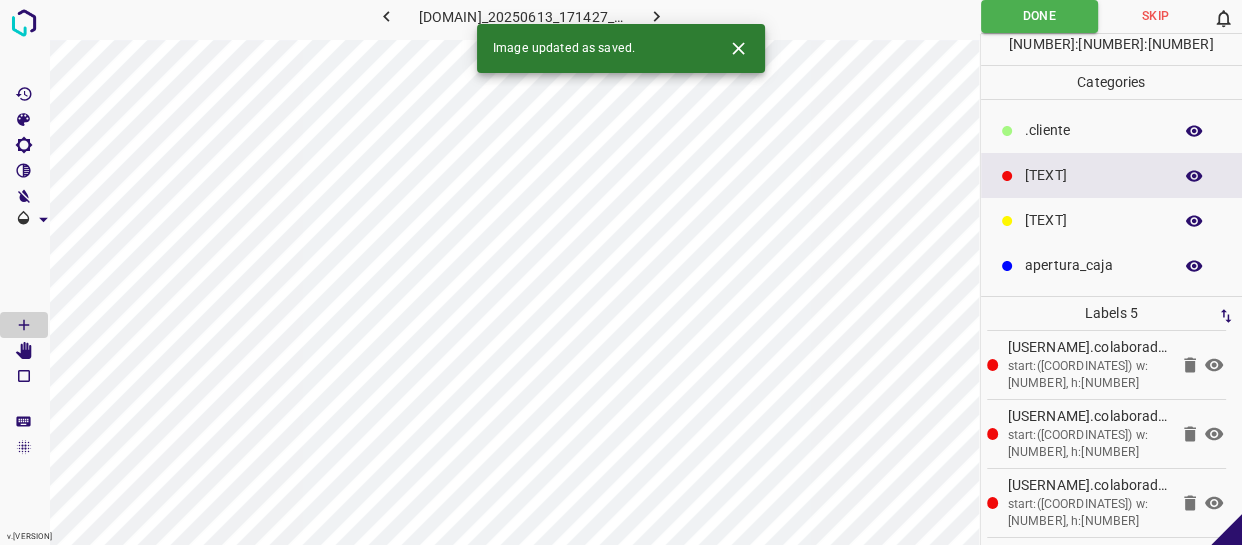 click at bounding box center (656, 16) 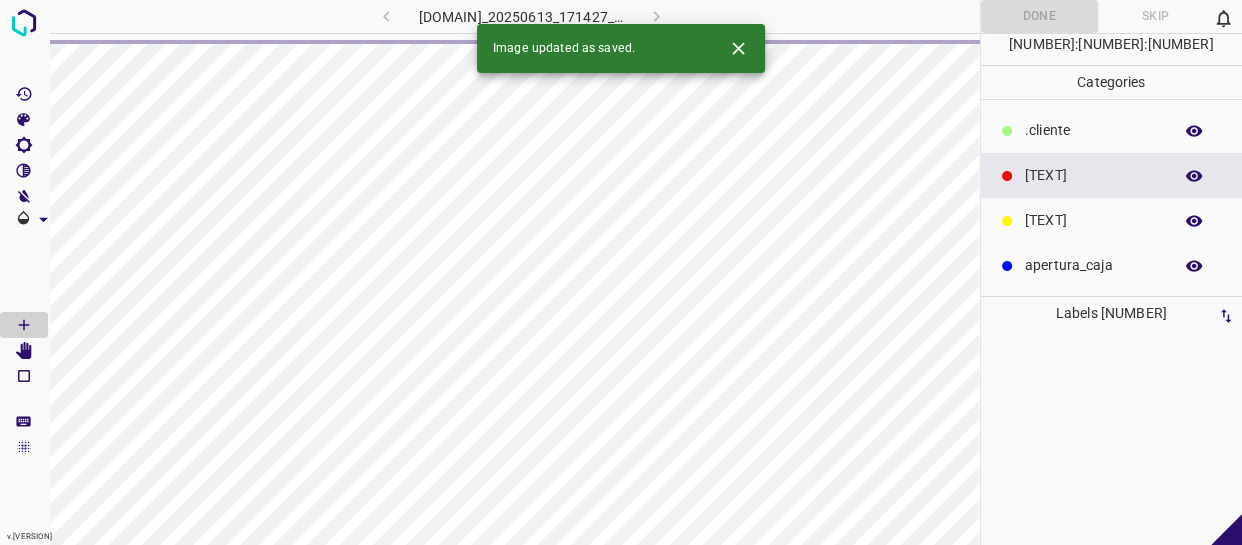 scroll, scrollTop: 0, scrollLeft: 0, axis: both 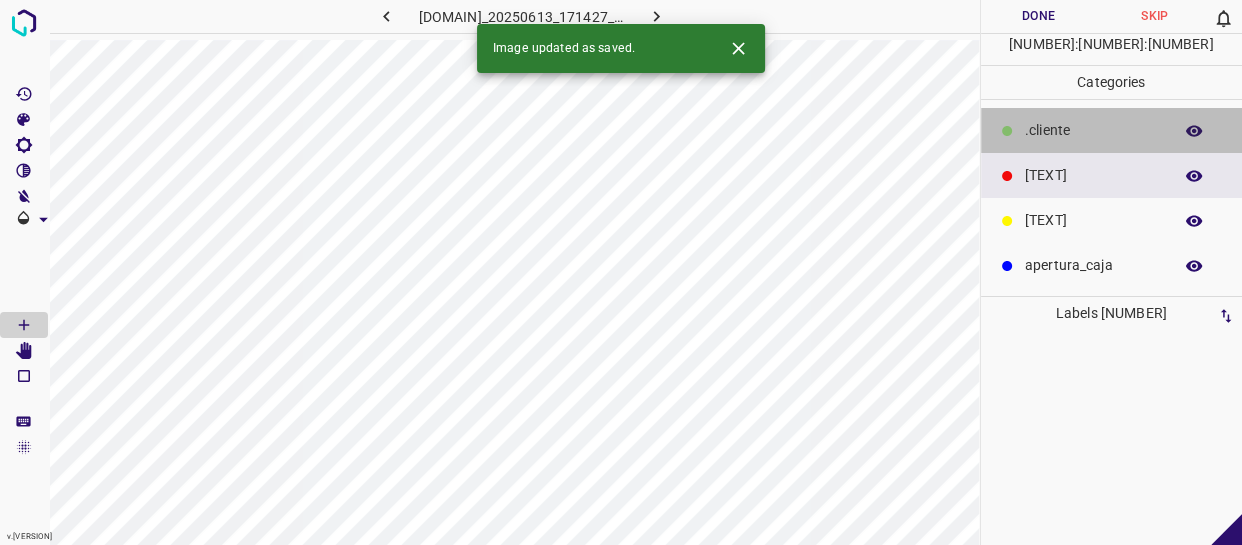 click on ".cliente" at bounding box center [1112, 130] 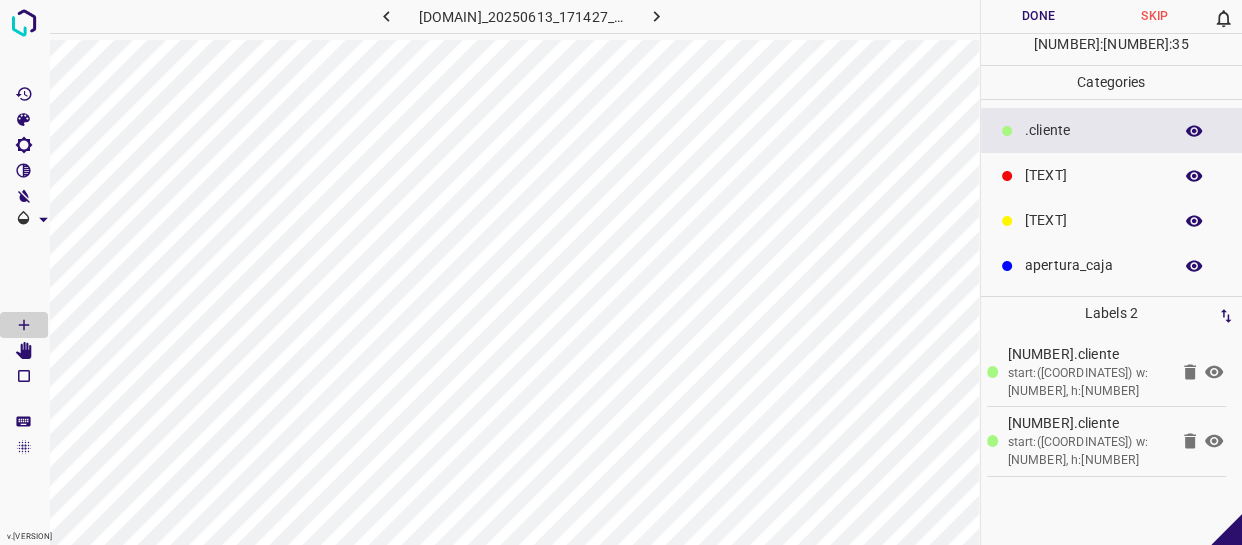 drag, startPoint x: 1107, startPoint y: 177, endPoint x: 1055, endPoint y: 180, distance: 52.086468 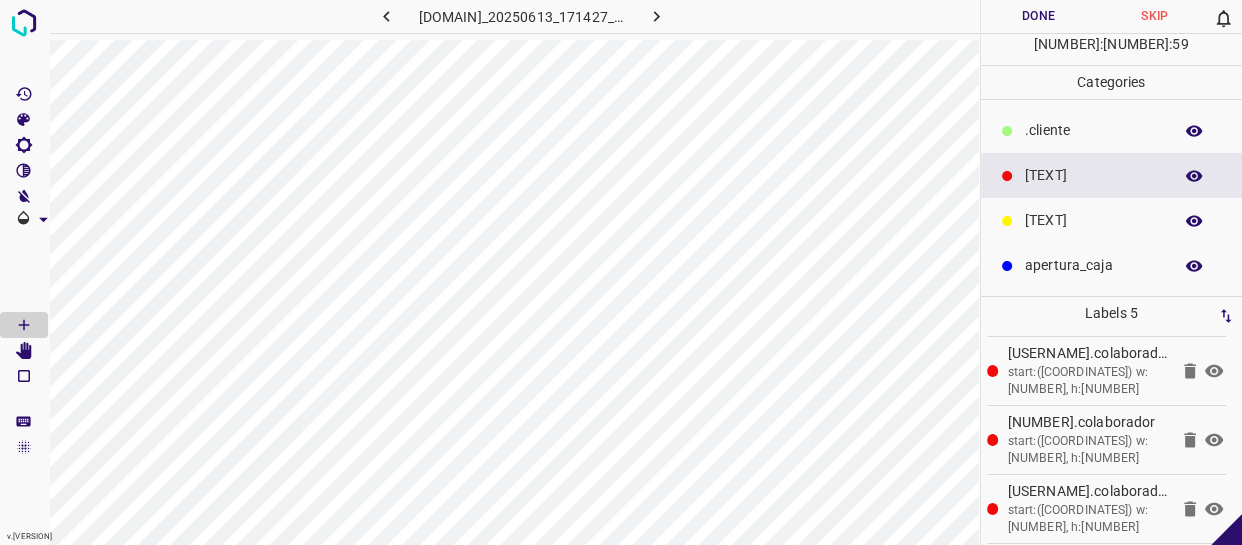 scroll, scrollTop: 146, scrollLeft: 0, axis: vertical 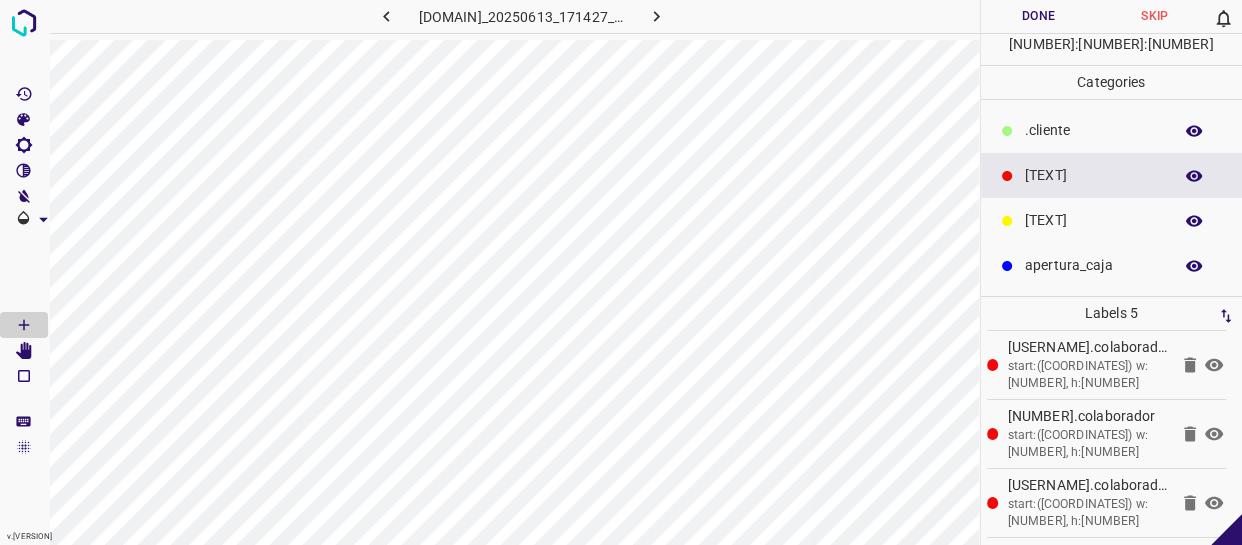 click on "Done" at bounding box center [1039, 16] 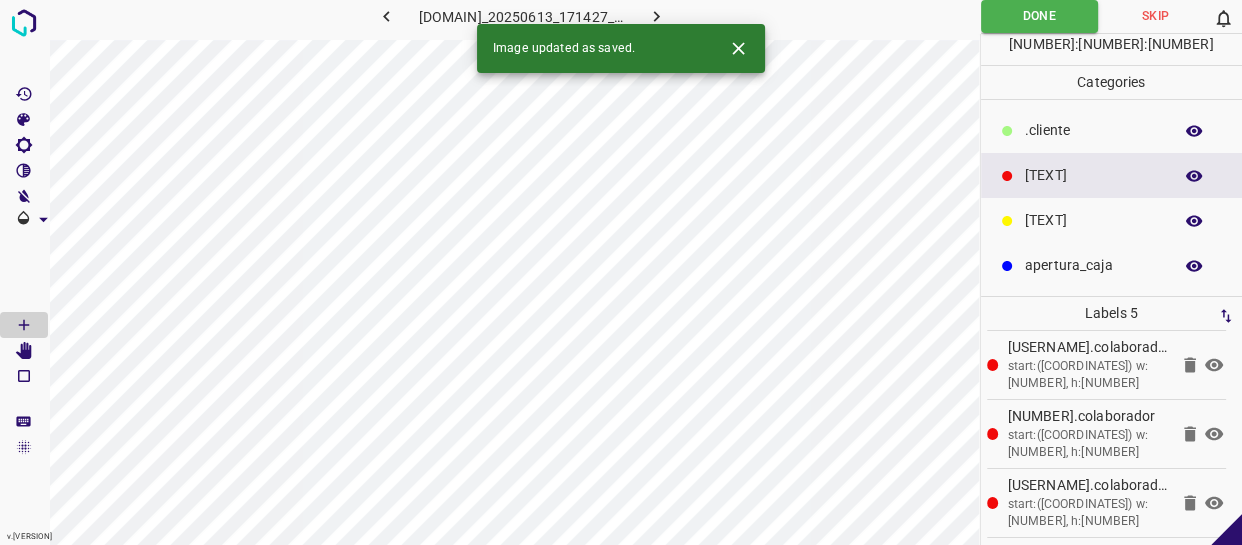 click at bounding box center [656, 16] 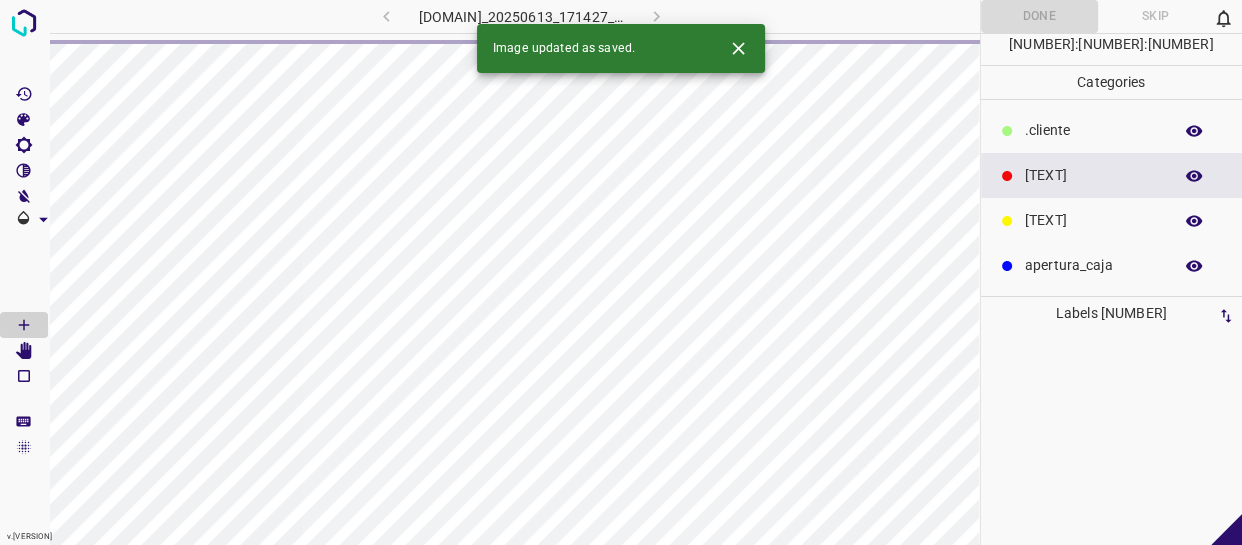 scroll, scrollTop: 0, scrollLeft: 0, axis: both 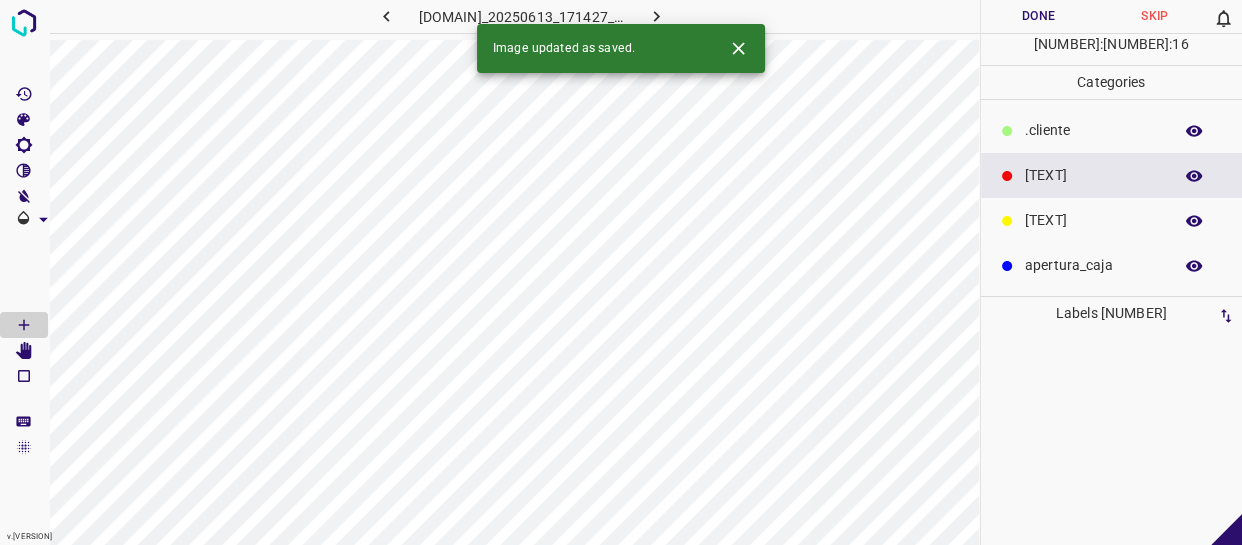 click at bounding box center (1007, 131) 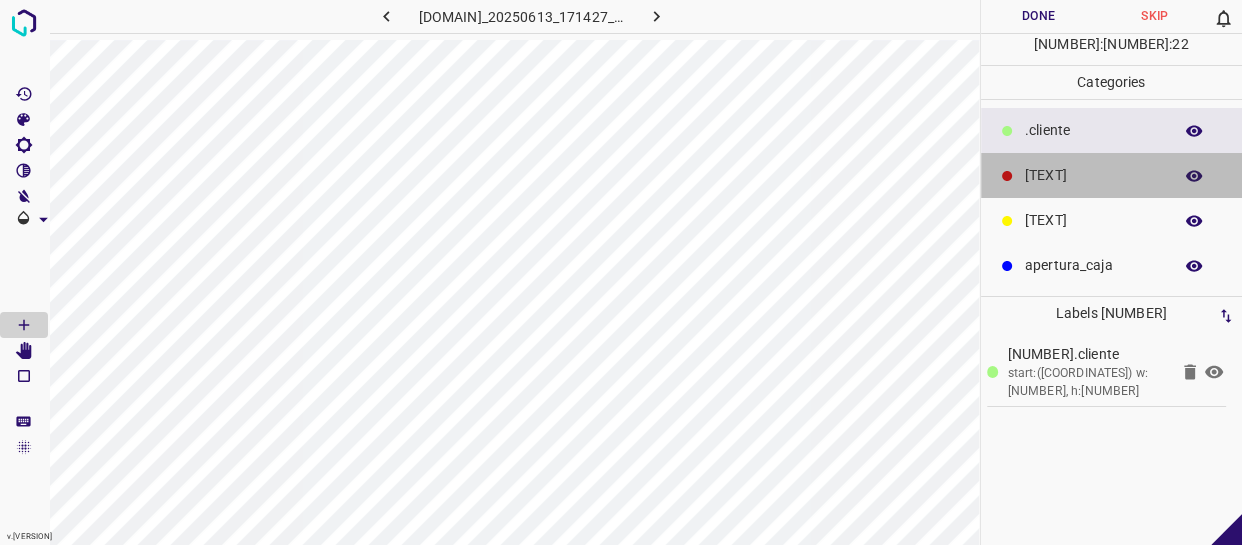 drag, startPoint x: 1077, startPoint y: 159, endPoint x: 979, endPoint y: 173, distance: 98.99495 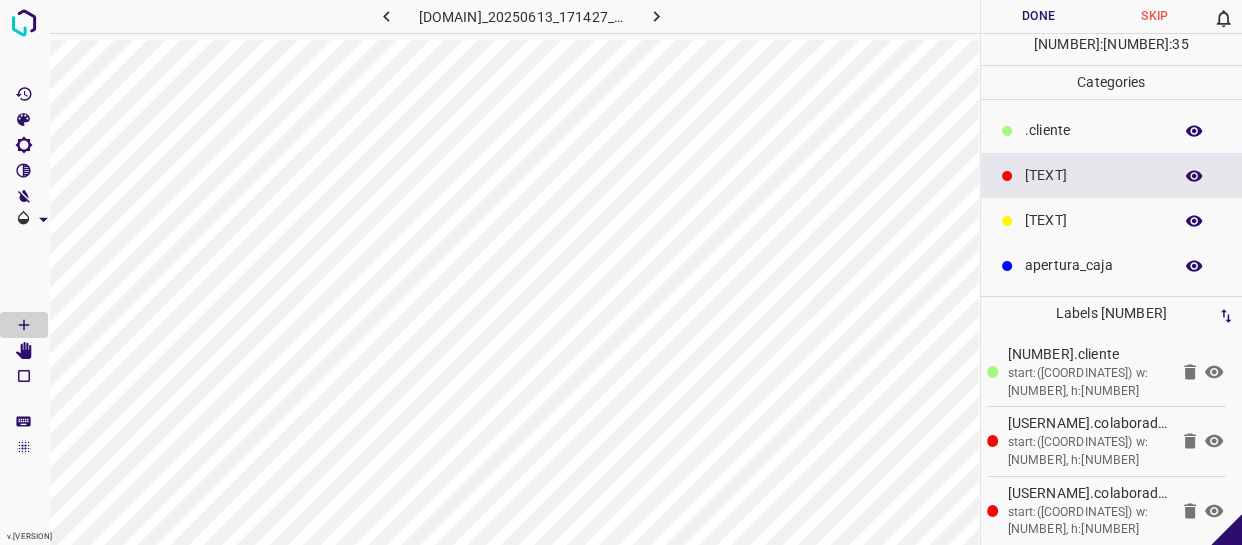 click on "Done" at bounding box center (1039, 16) 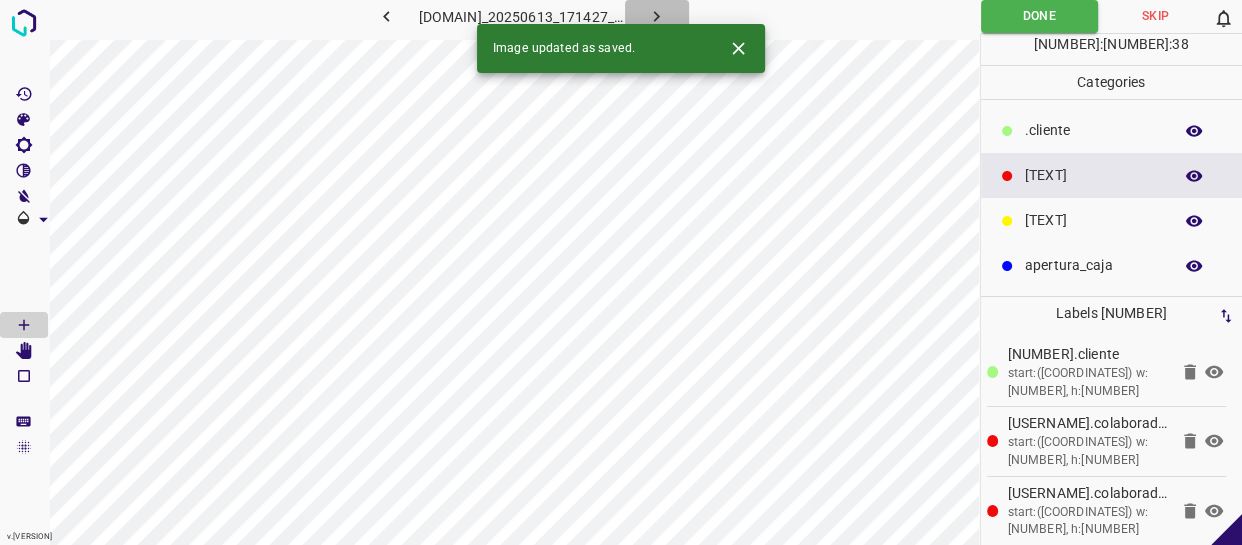 click at bounding box center (656, 16) 